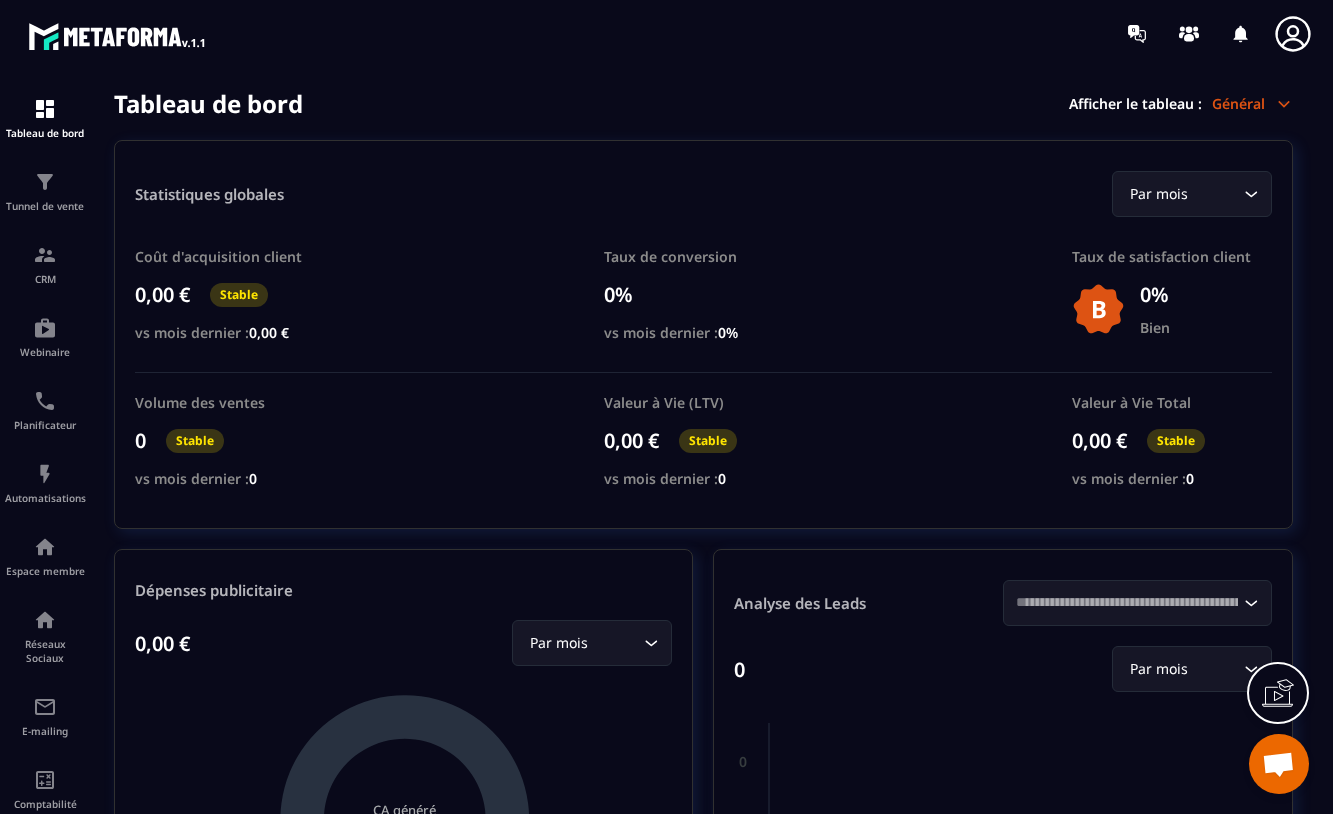scroll, scrollTop: 0, scrollLeft: 0, axis: both 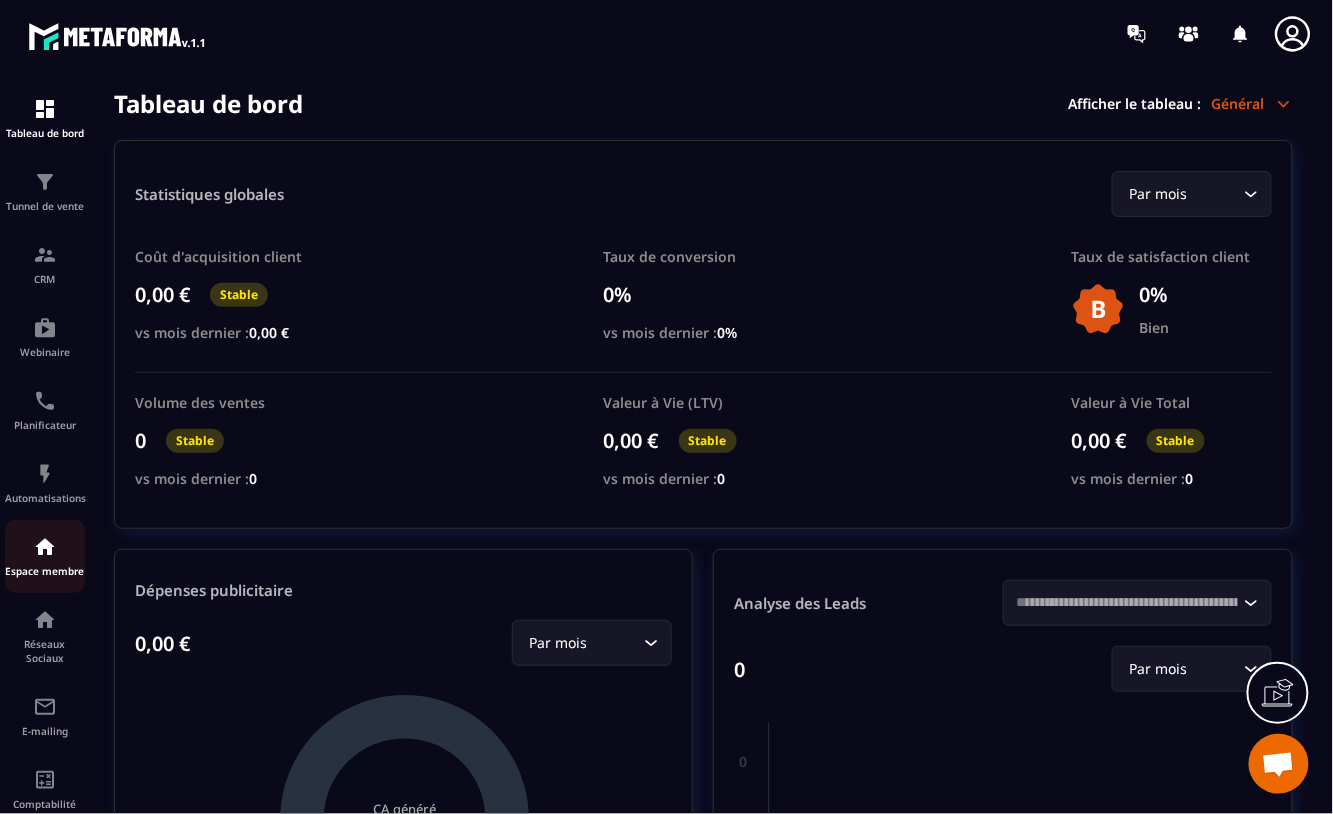 click at bounding box center (45, 547) 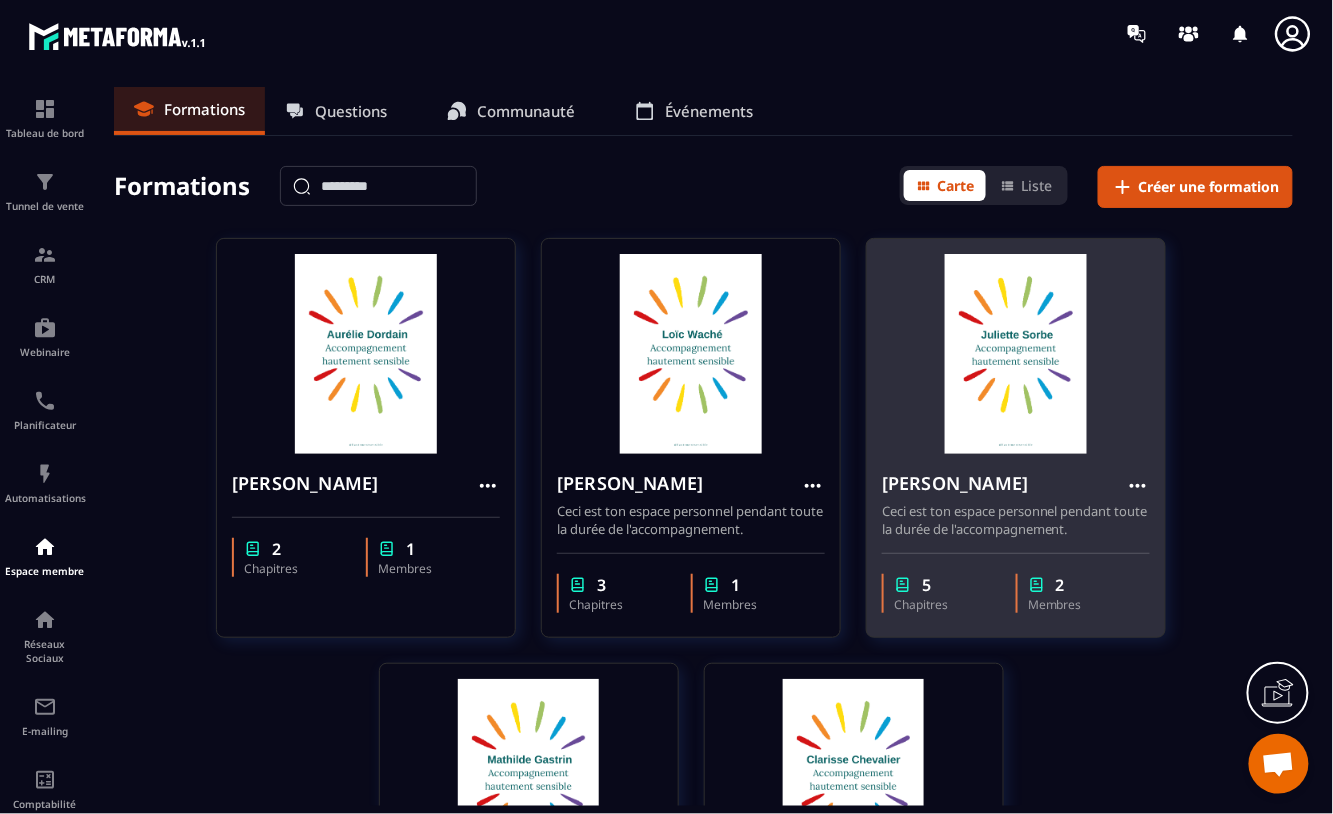click at bounding box center (1016, 354) 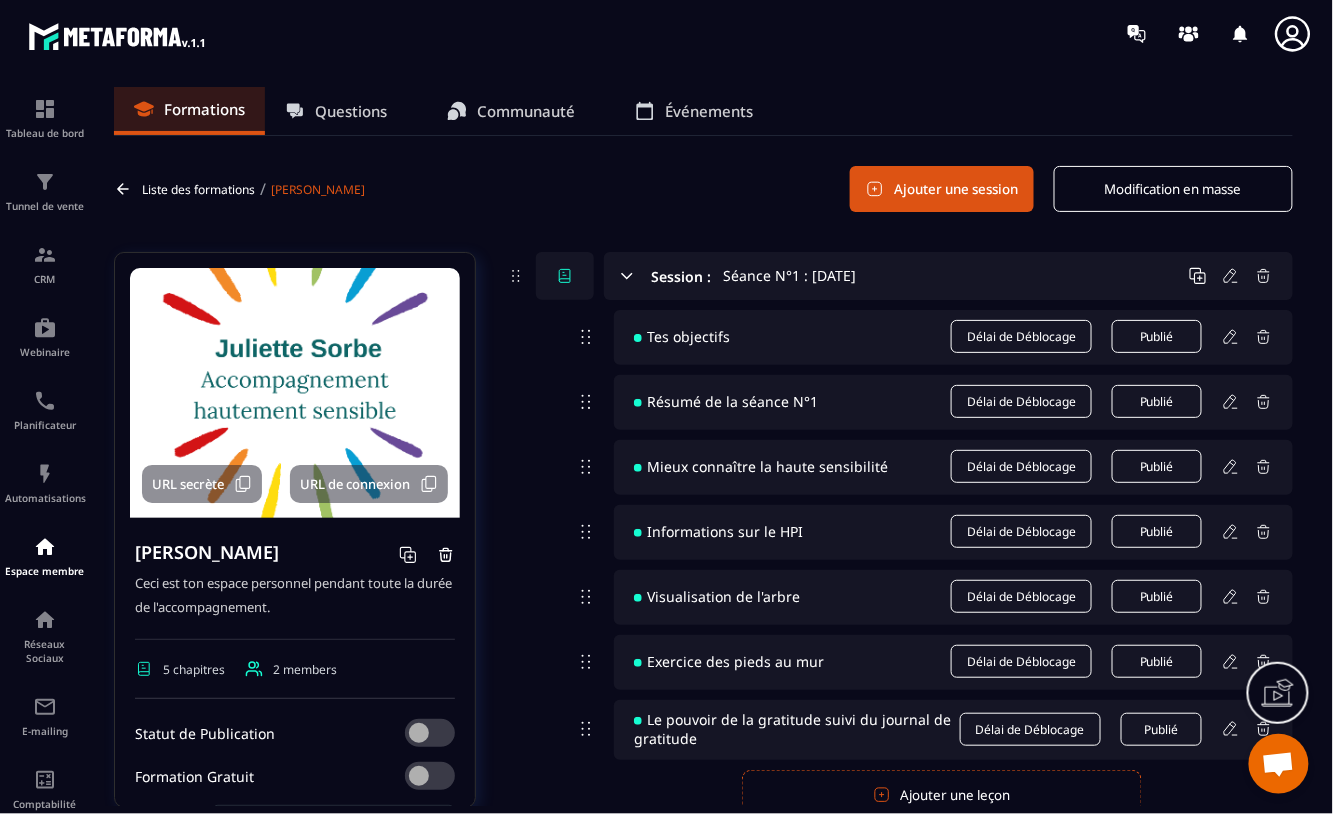 click 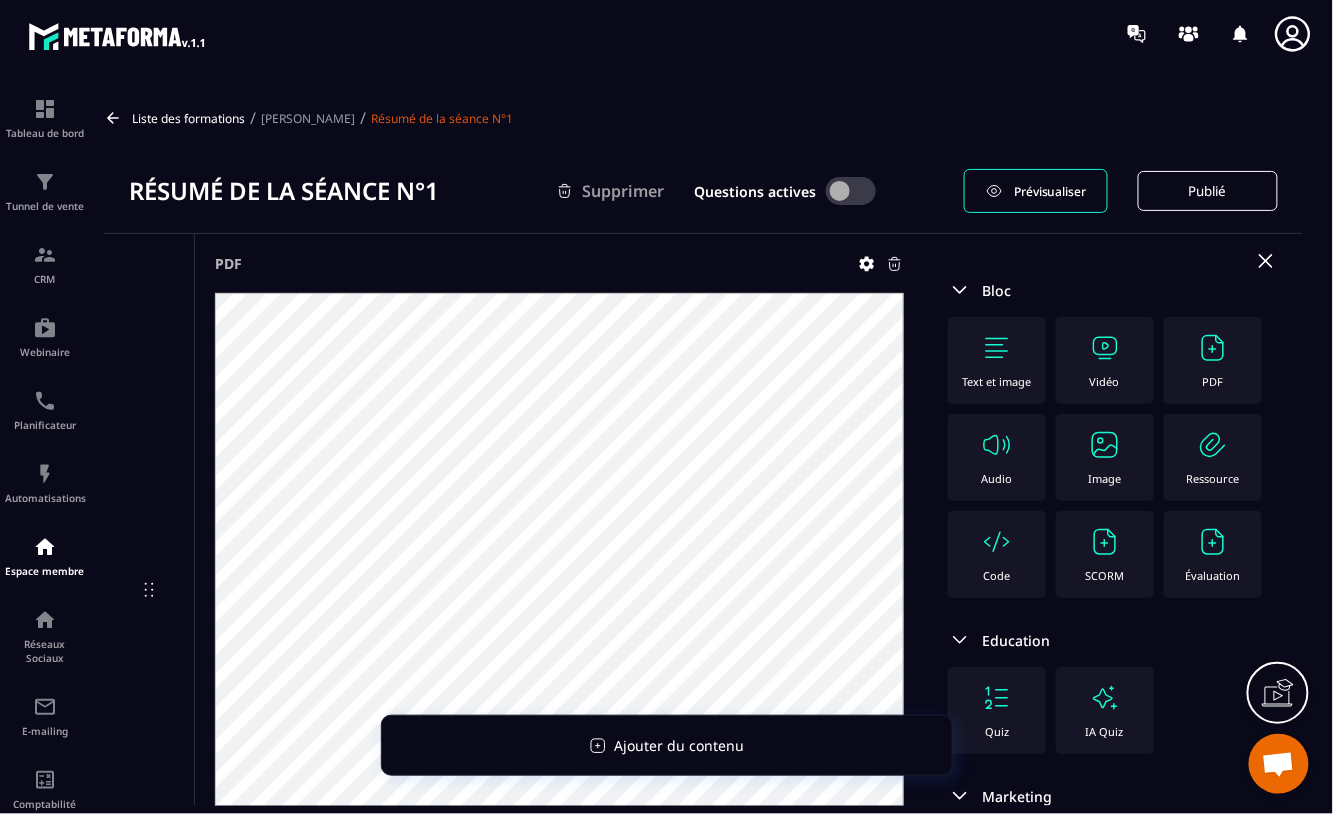 click on "Prévisualiser" at bounding box center [1050, 191] 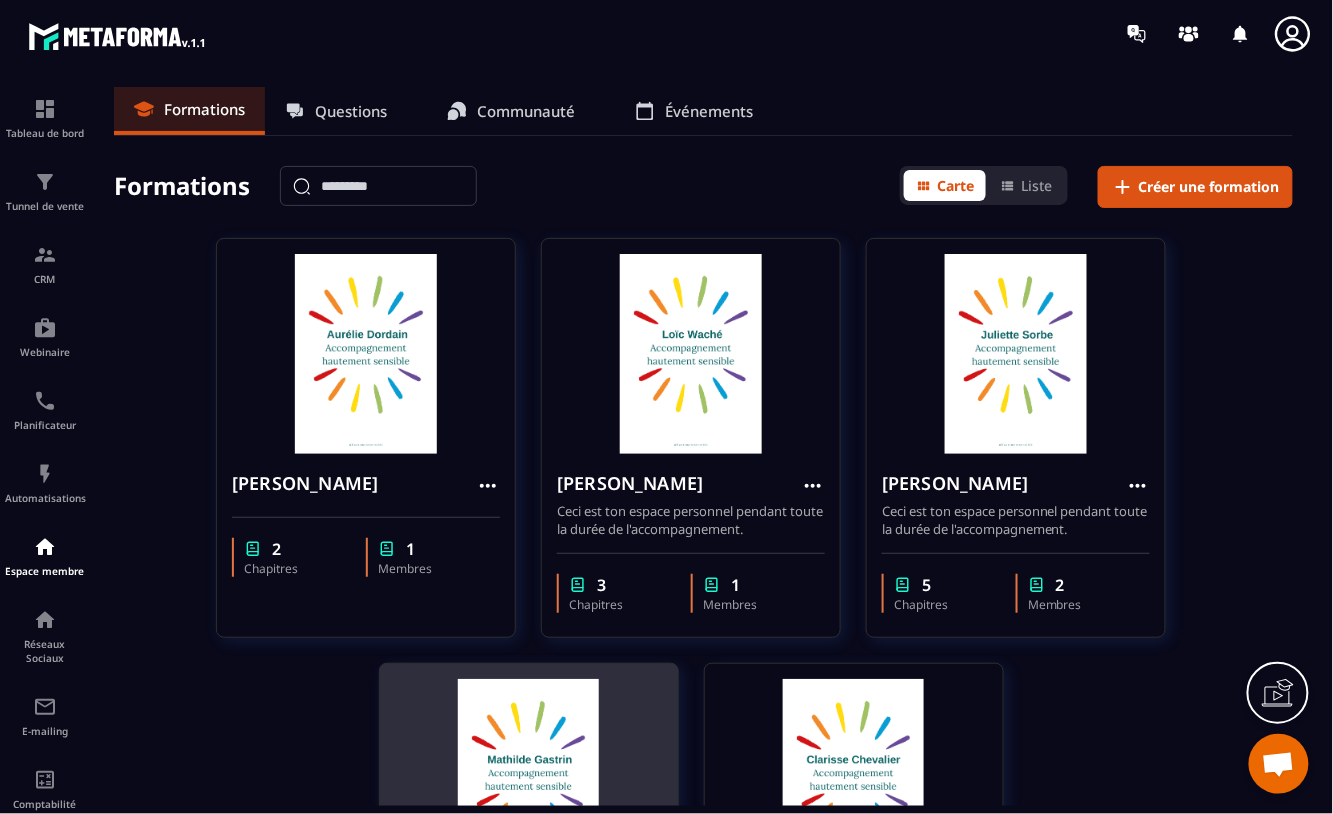 click at bounding box center (529, 779) 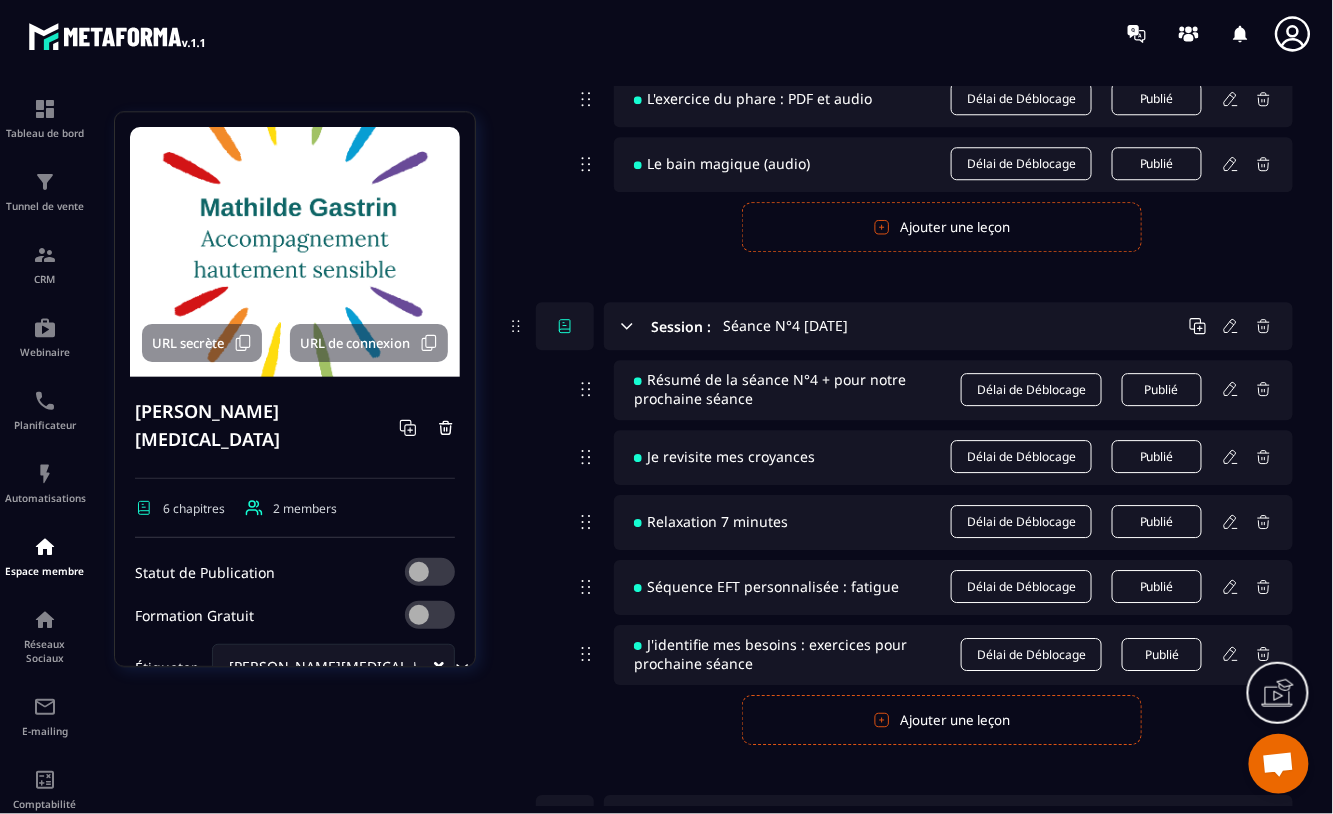 scroll, scrollTop: 1485, scrollLeft: 0, axis: vertical 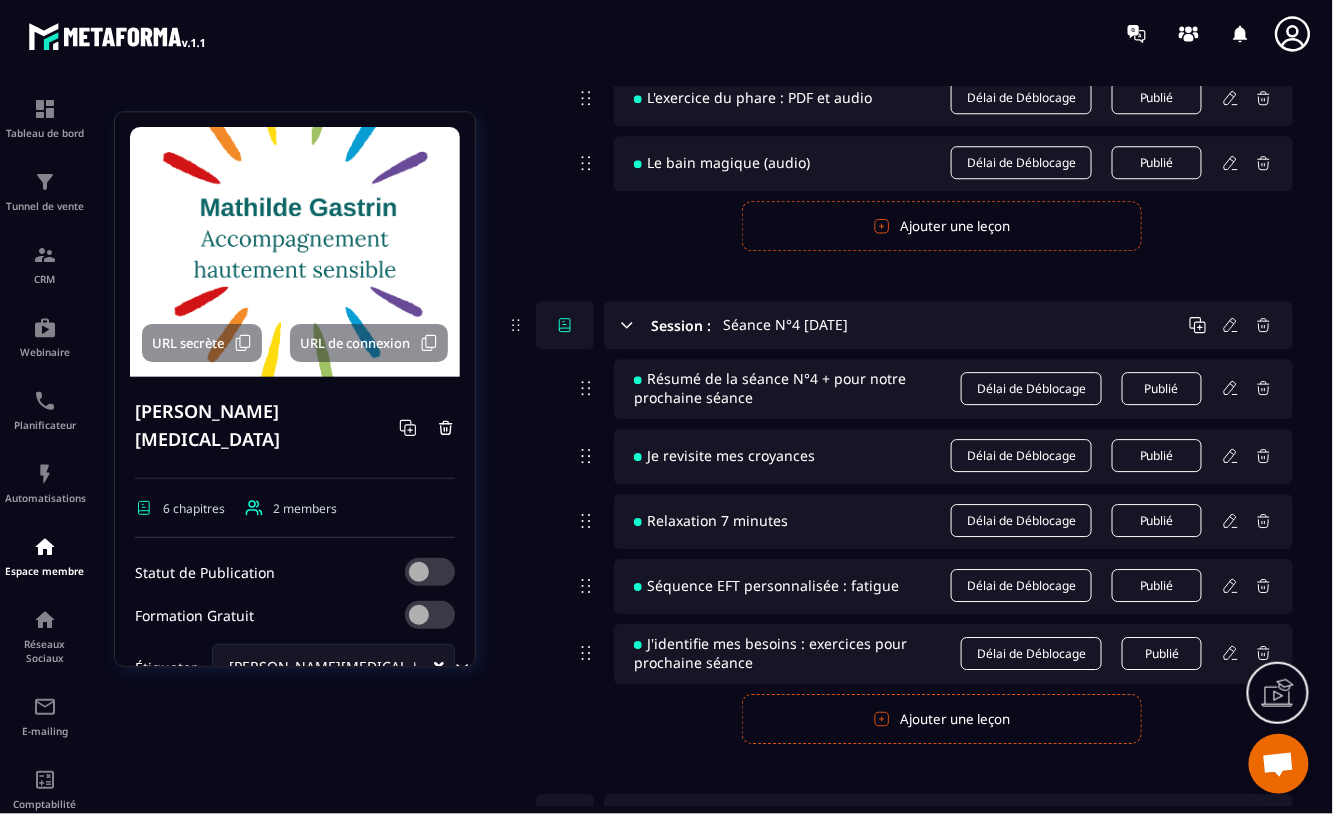 click 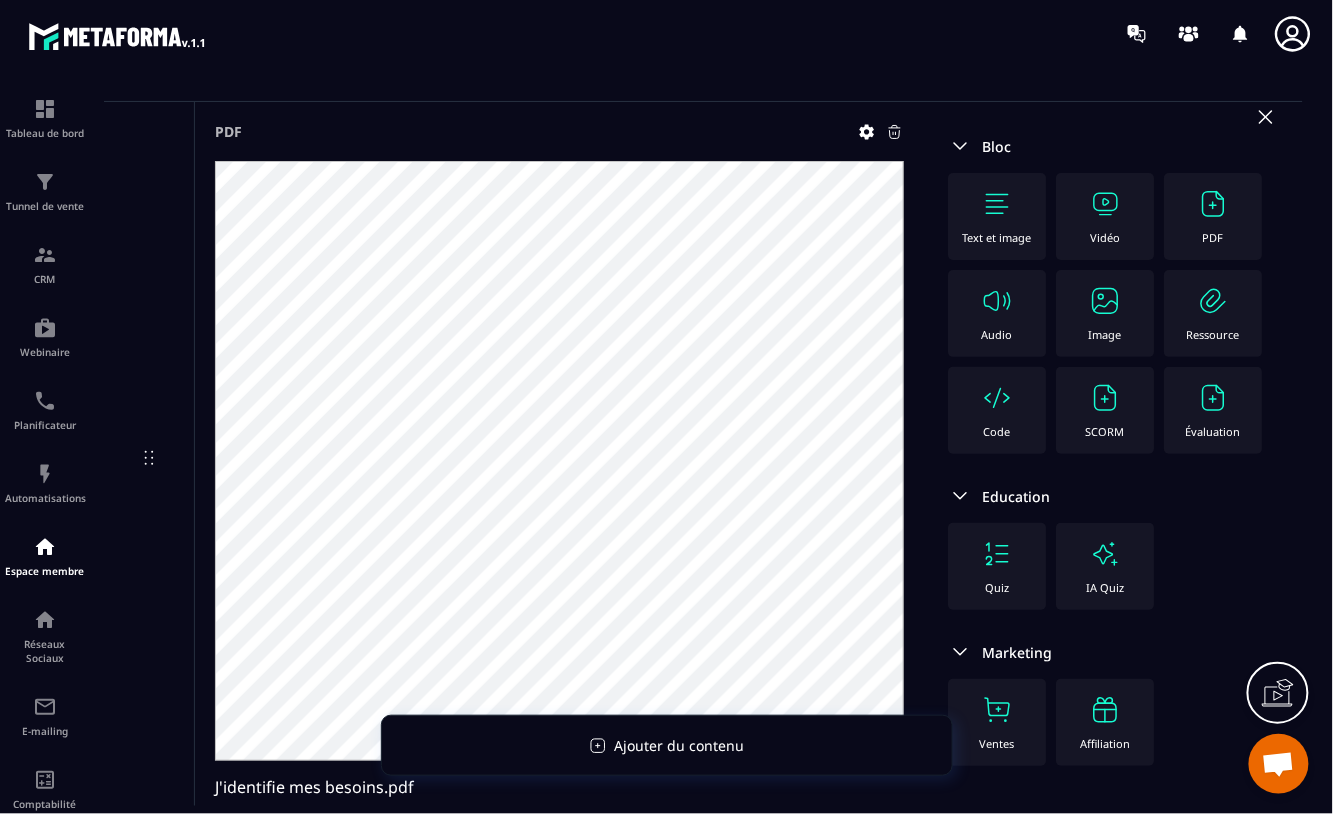 scroll, scrollTop: 263, scrollLeft: 0, axis: vertical 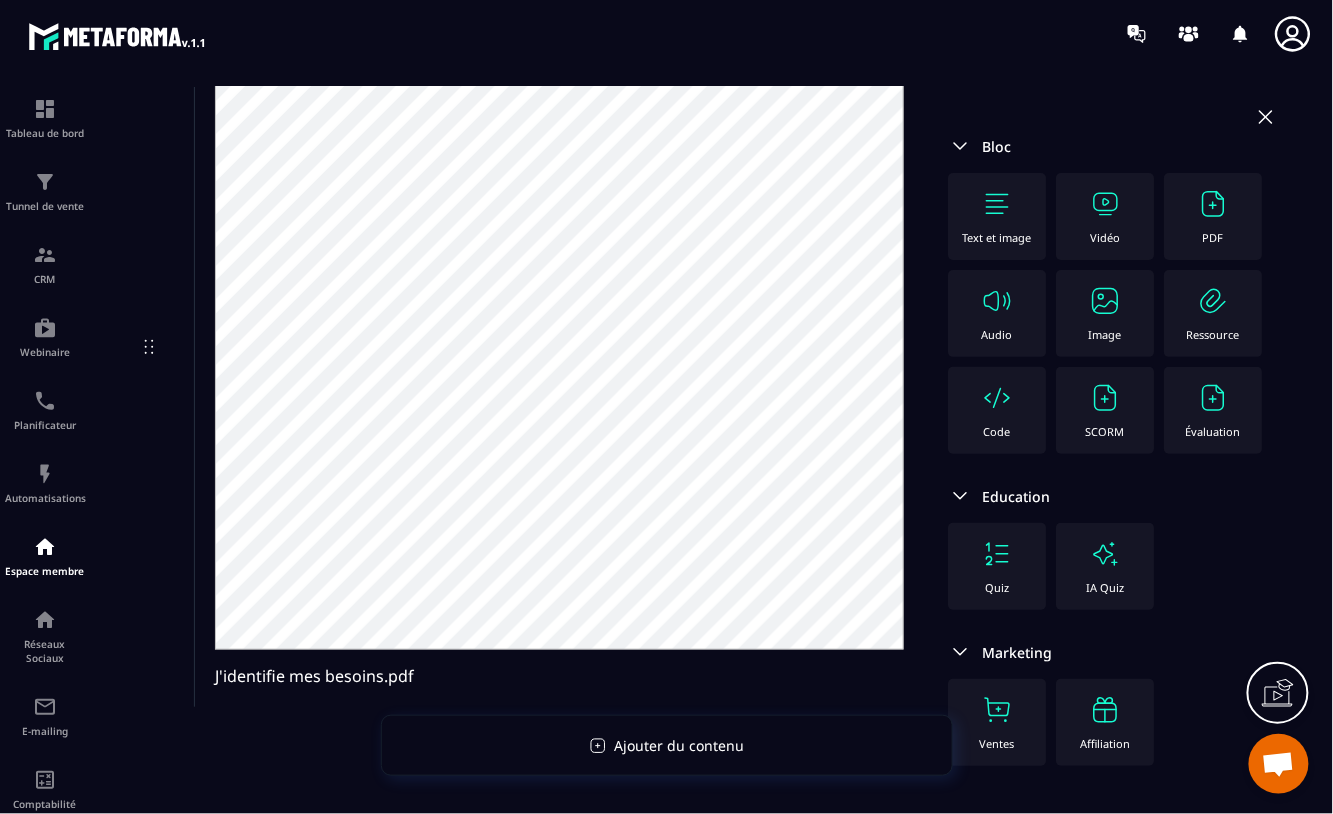click 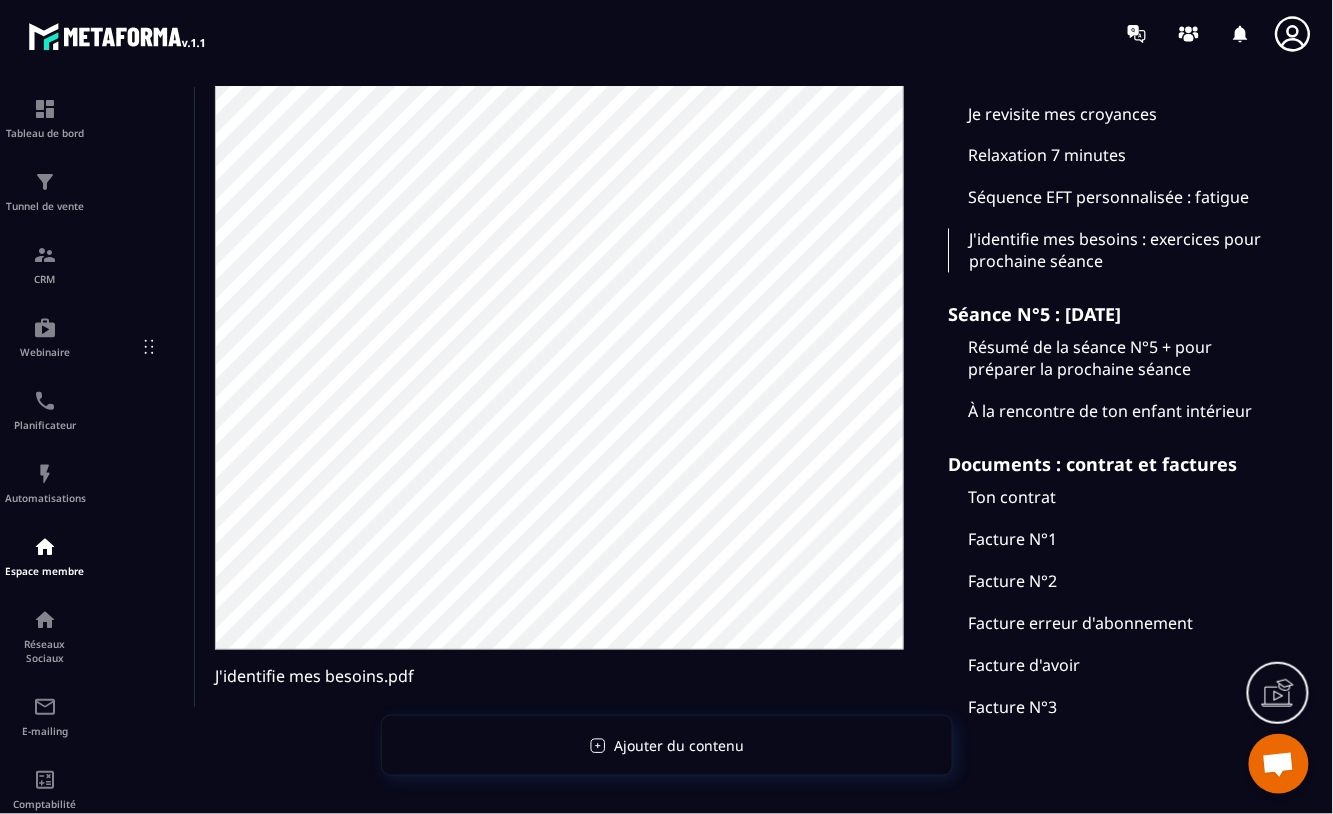scroll, scrollTop: 993, scrollLeft: 0, axis: vertical 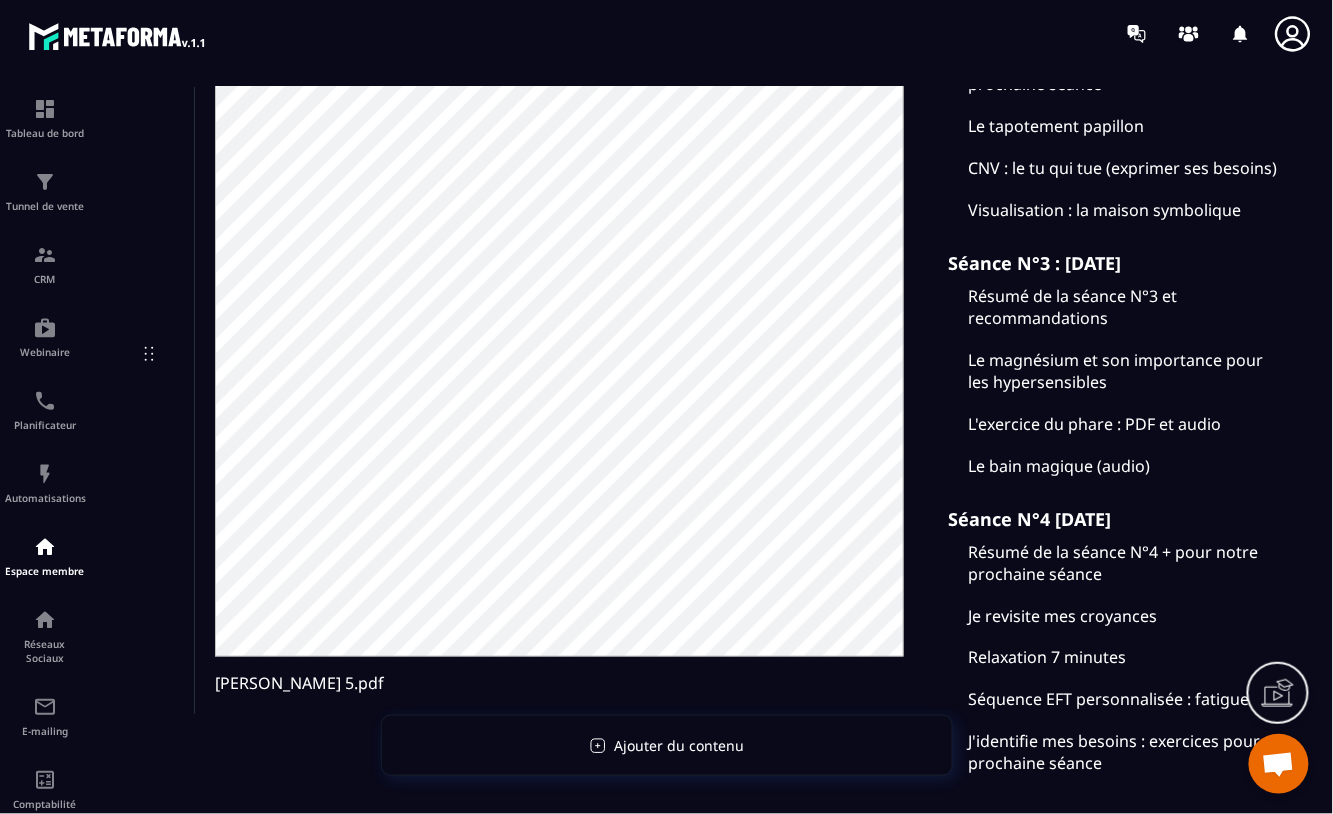 click on "Résumé de la séance N°3 et recommandations" at bounding box center (1113, 307) 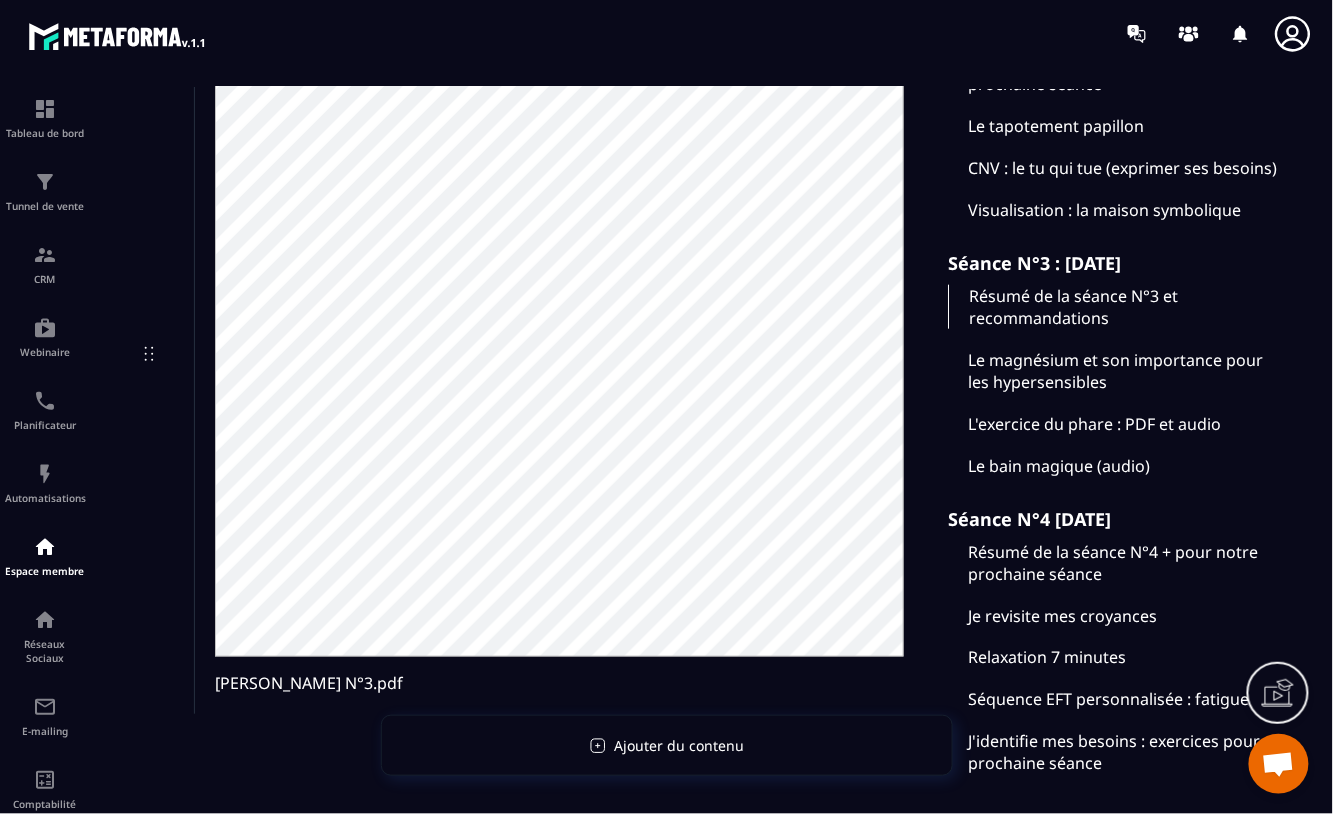click at bounding box center [784, 33] 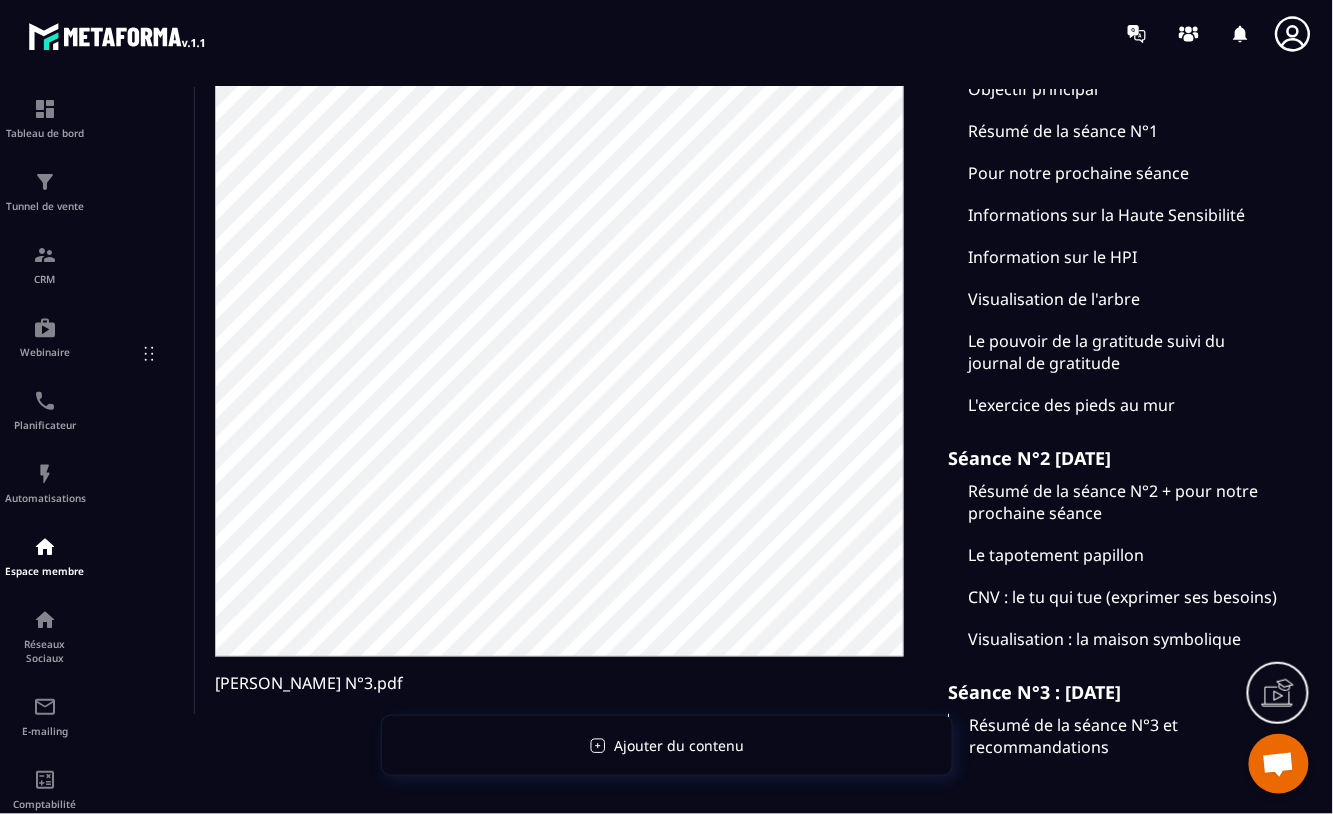 scroll, scrollTop: 0, scrollLeft: 0, axis: both 